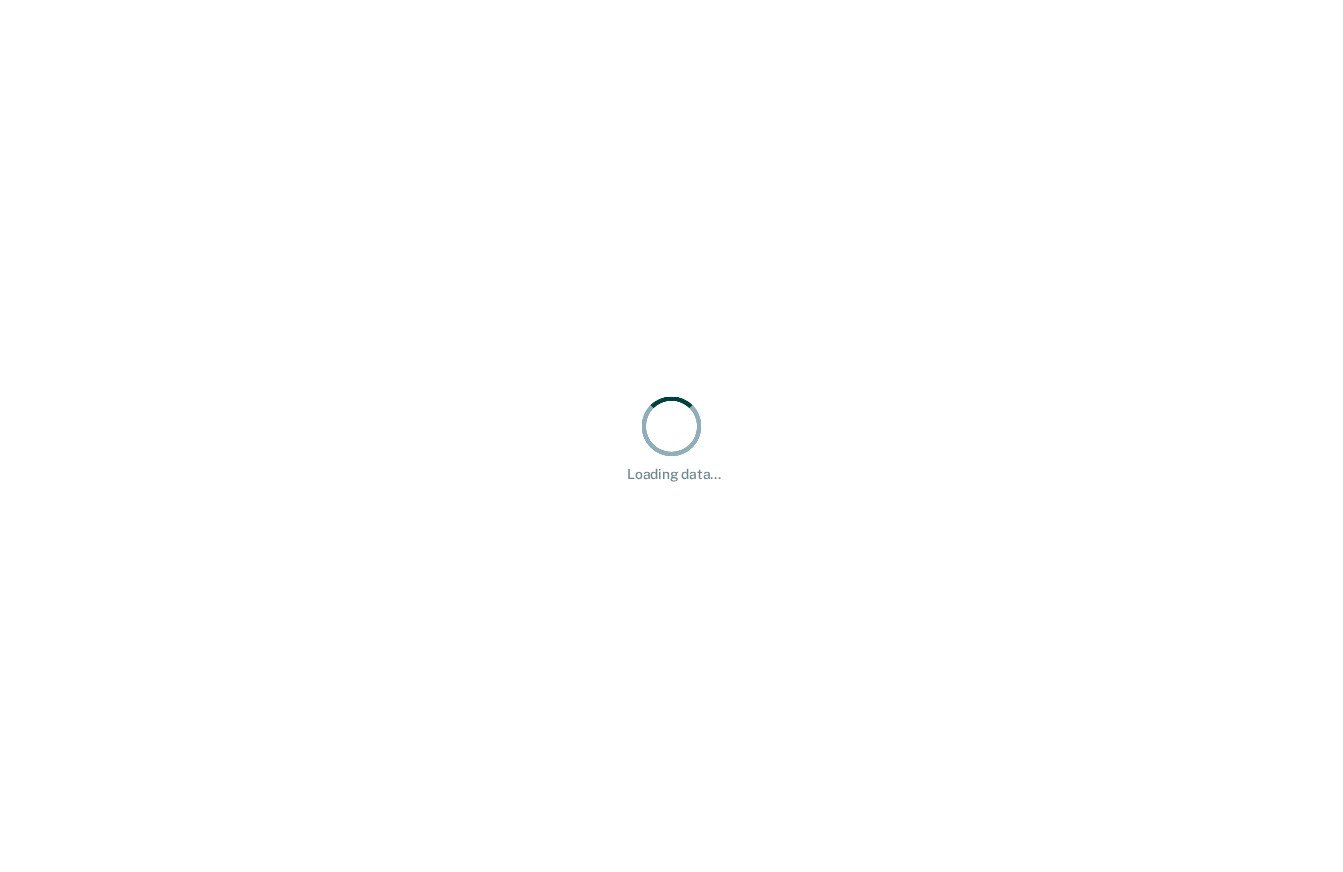 scroll, scrollTop: 0, scrollLeft: 0, axis: both 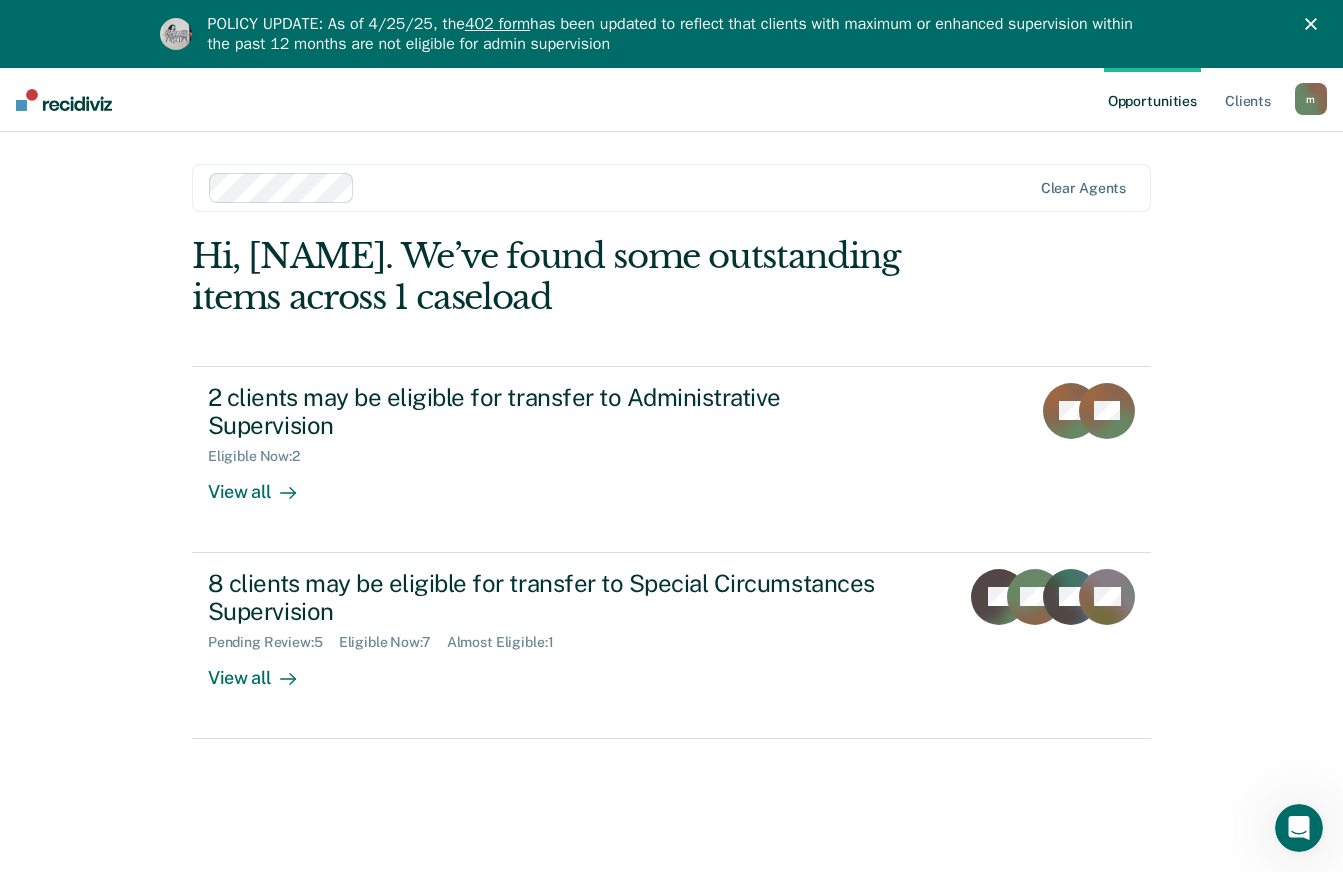 click 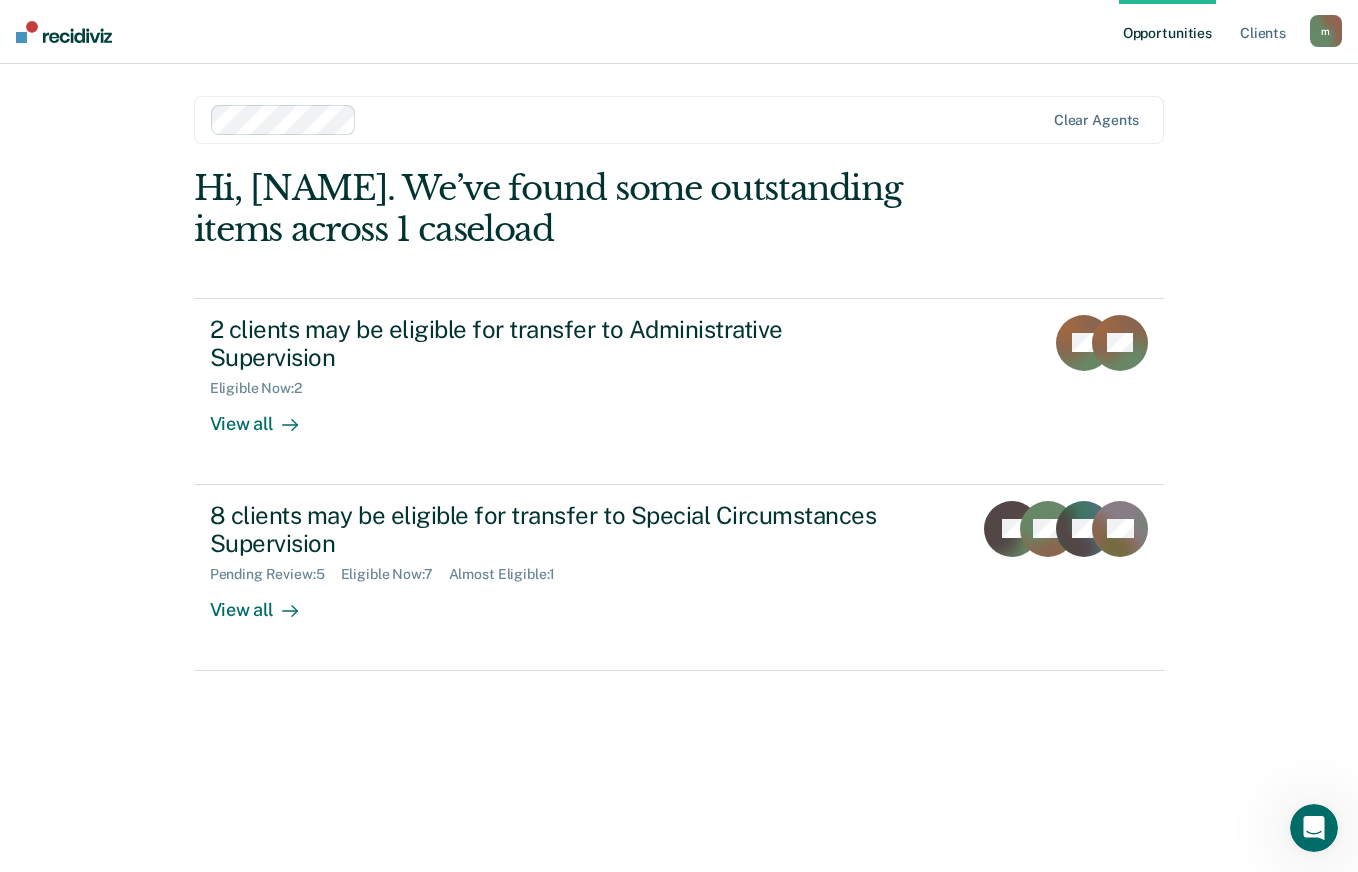 click on "Opportunities Client s [EMAIL] m Profile How it works Log Out" at bounding box center [679, 32] 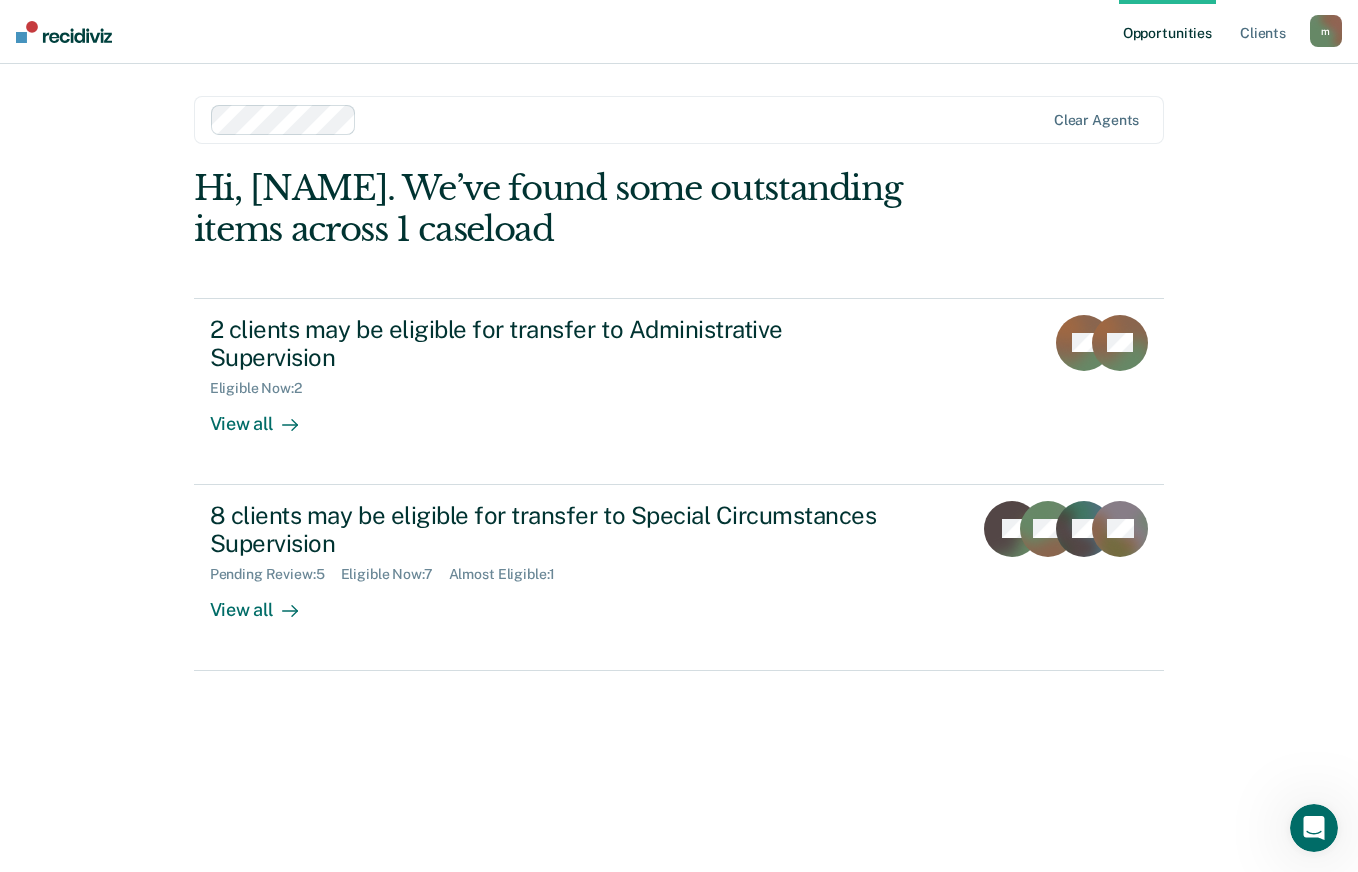 click on "Clear   agents" at bounding box center (679, 120) 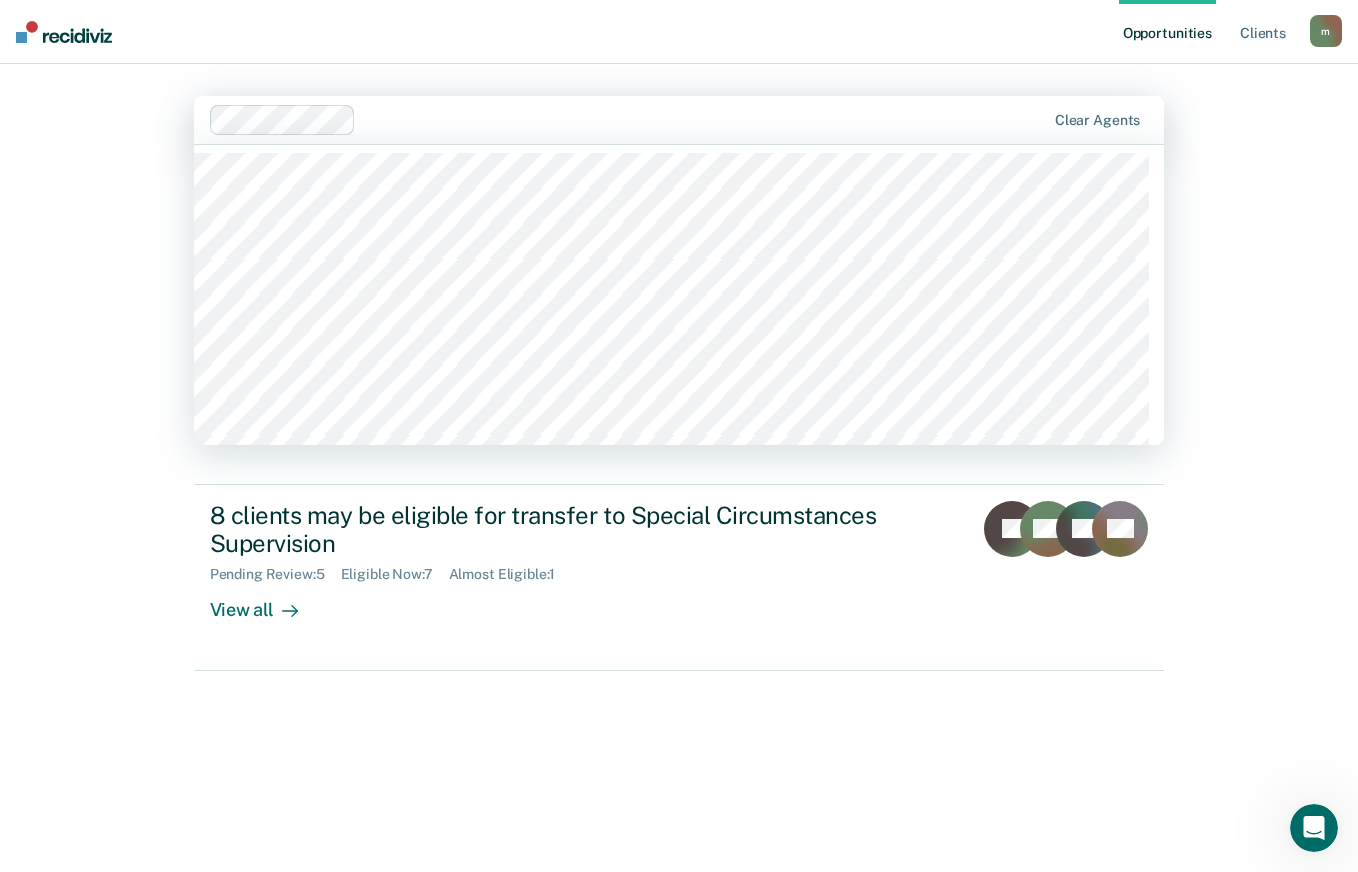 click on "Opportunities Client s [EMAIL] m Profile How it works Log Out" at bounding box center [679, 32] 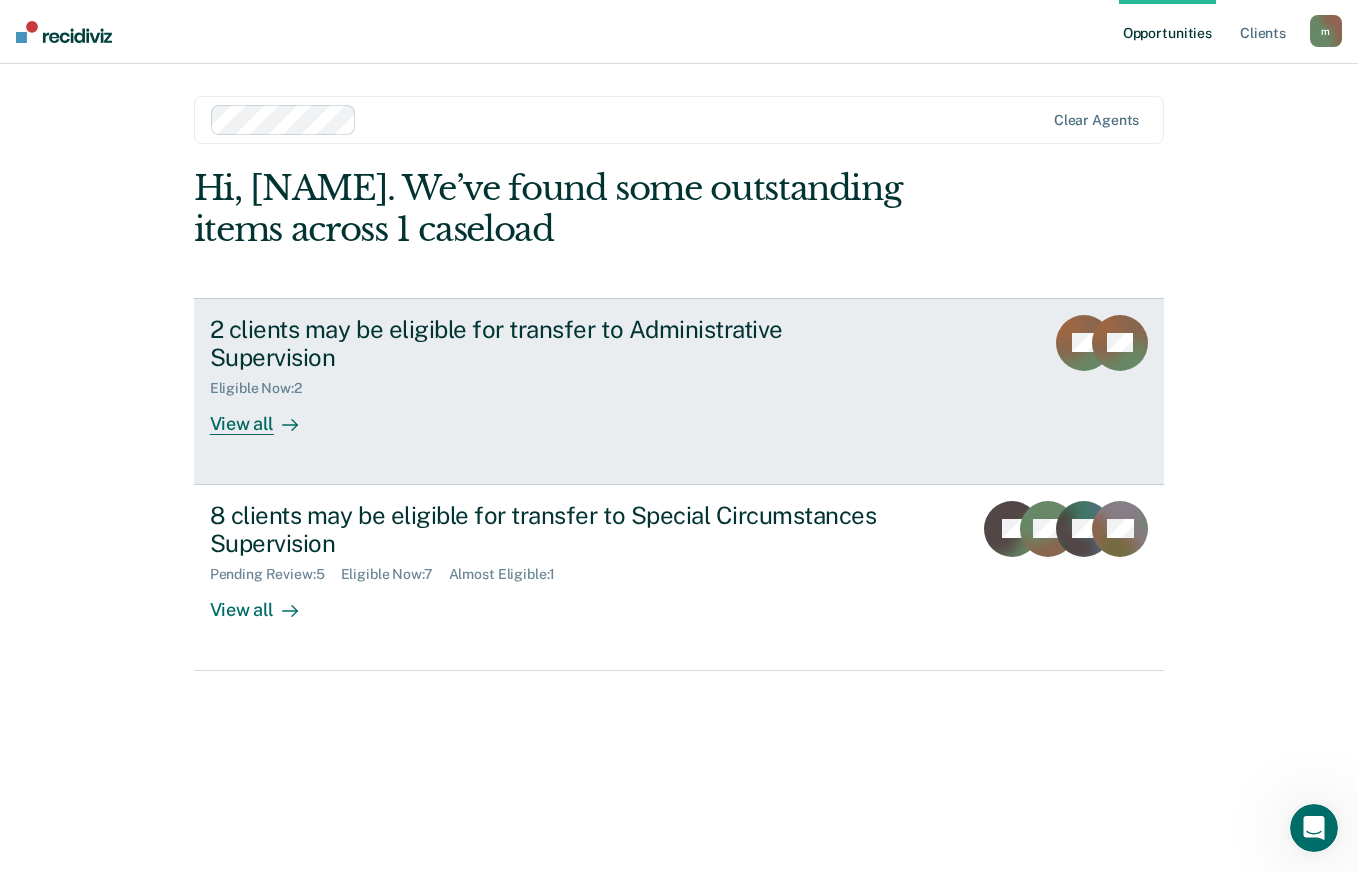 click 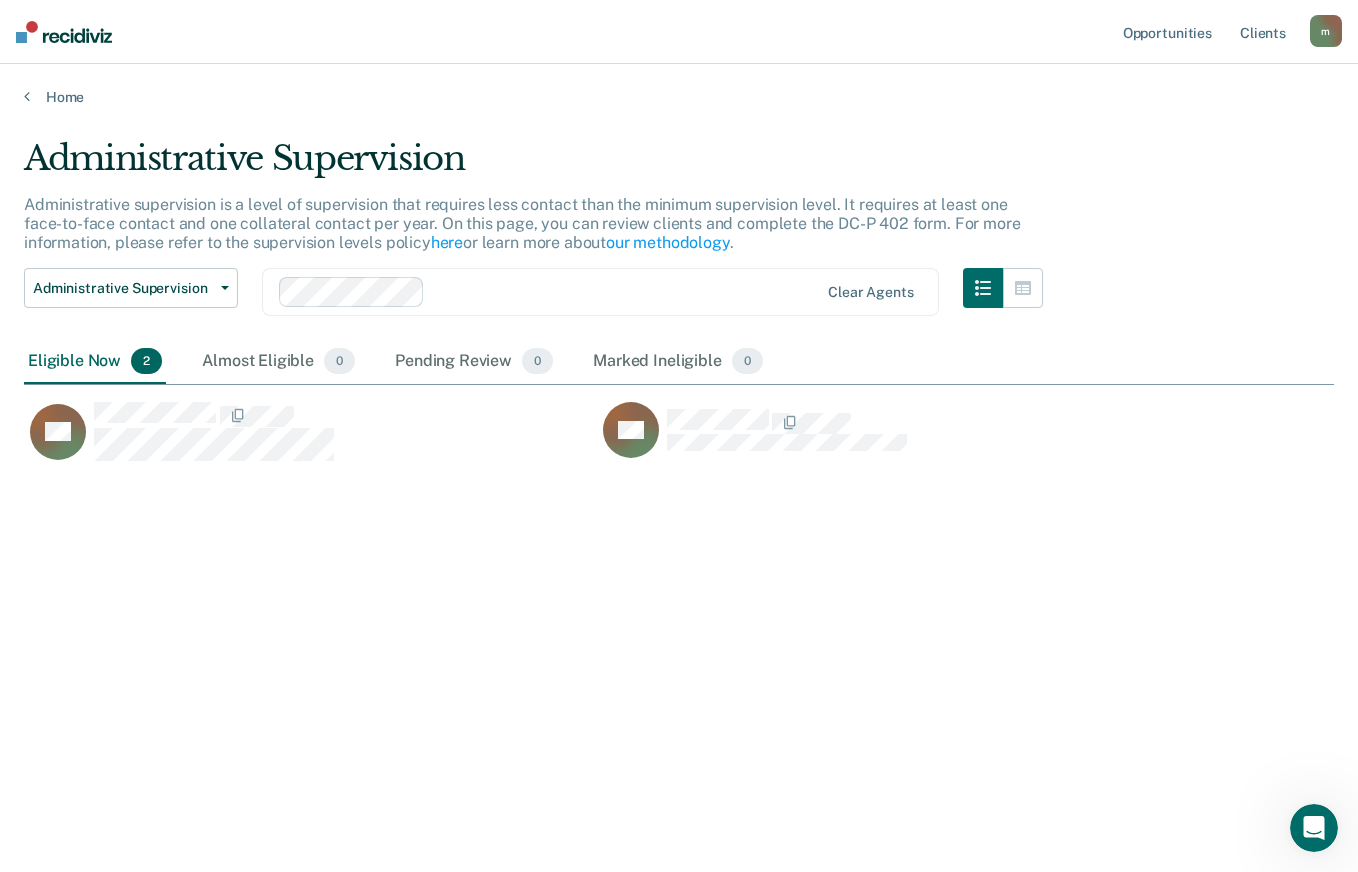 scroll, scrollTop: 16, scrollLeft: 16, axis: both 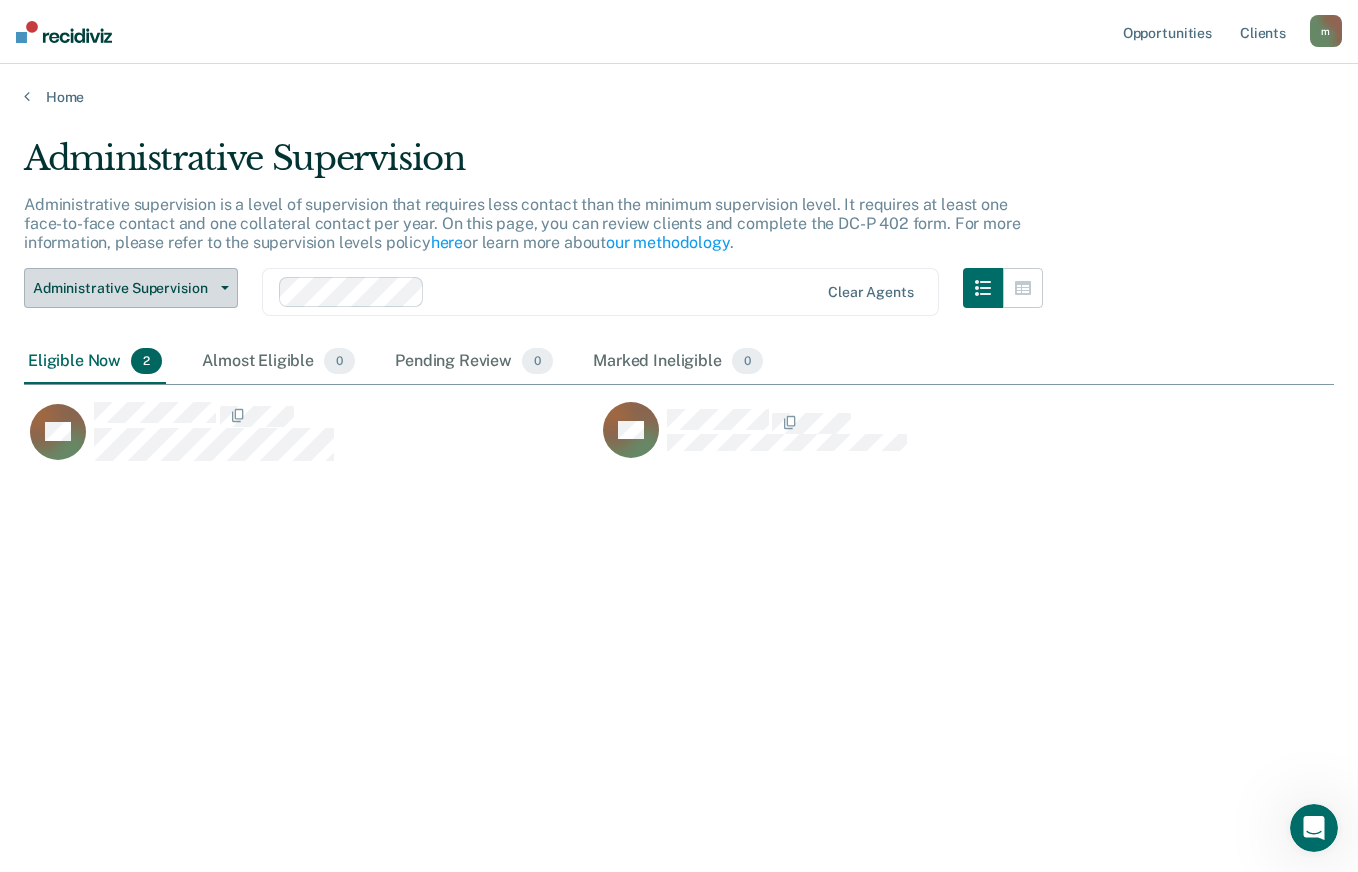 click on "Administrative Supervision" at bounding box center (123, 288) 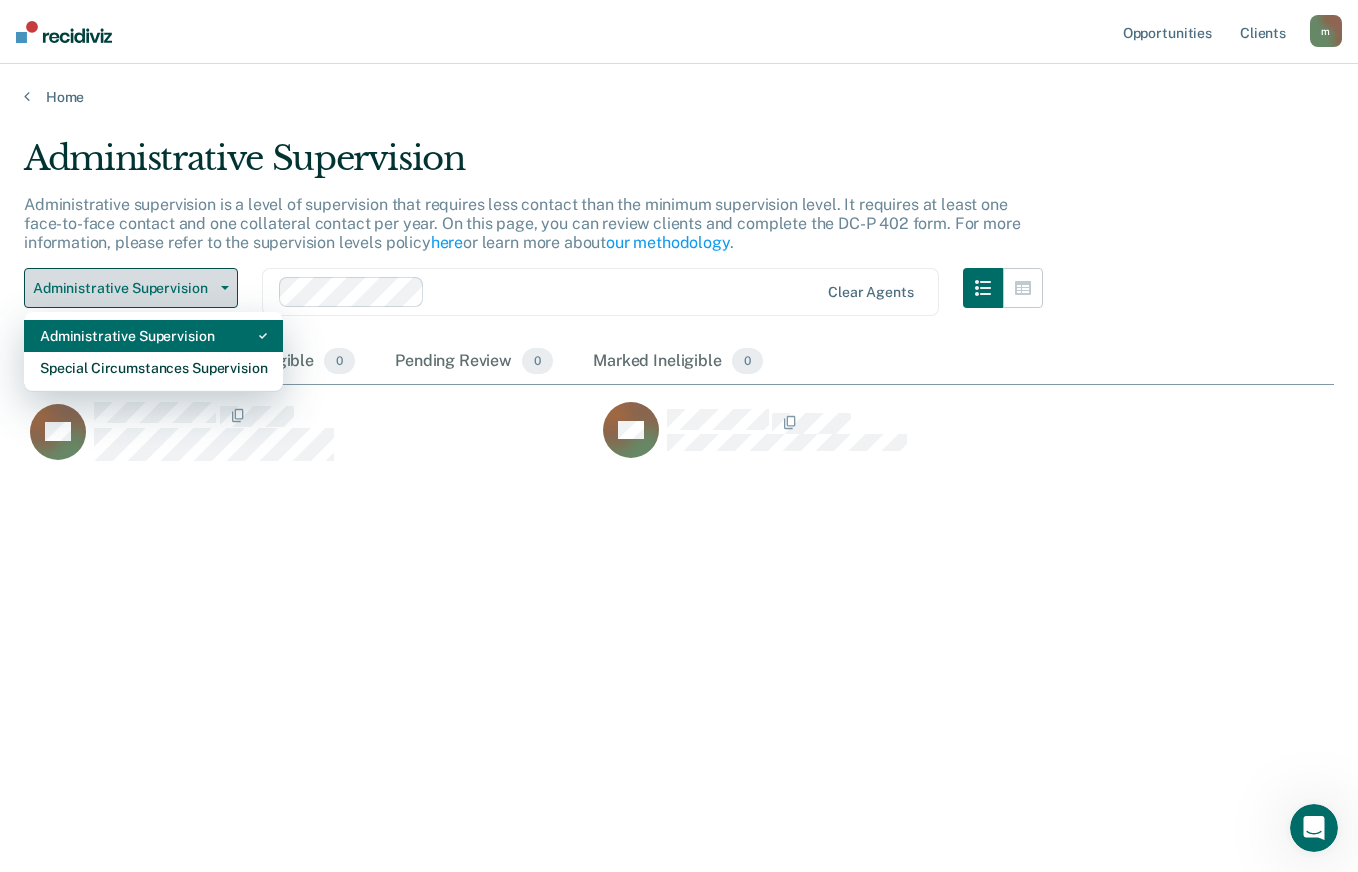 click on "Administrative Supervision" at bounding box center (123, 288) 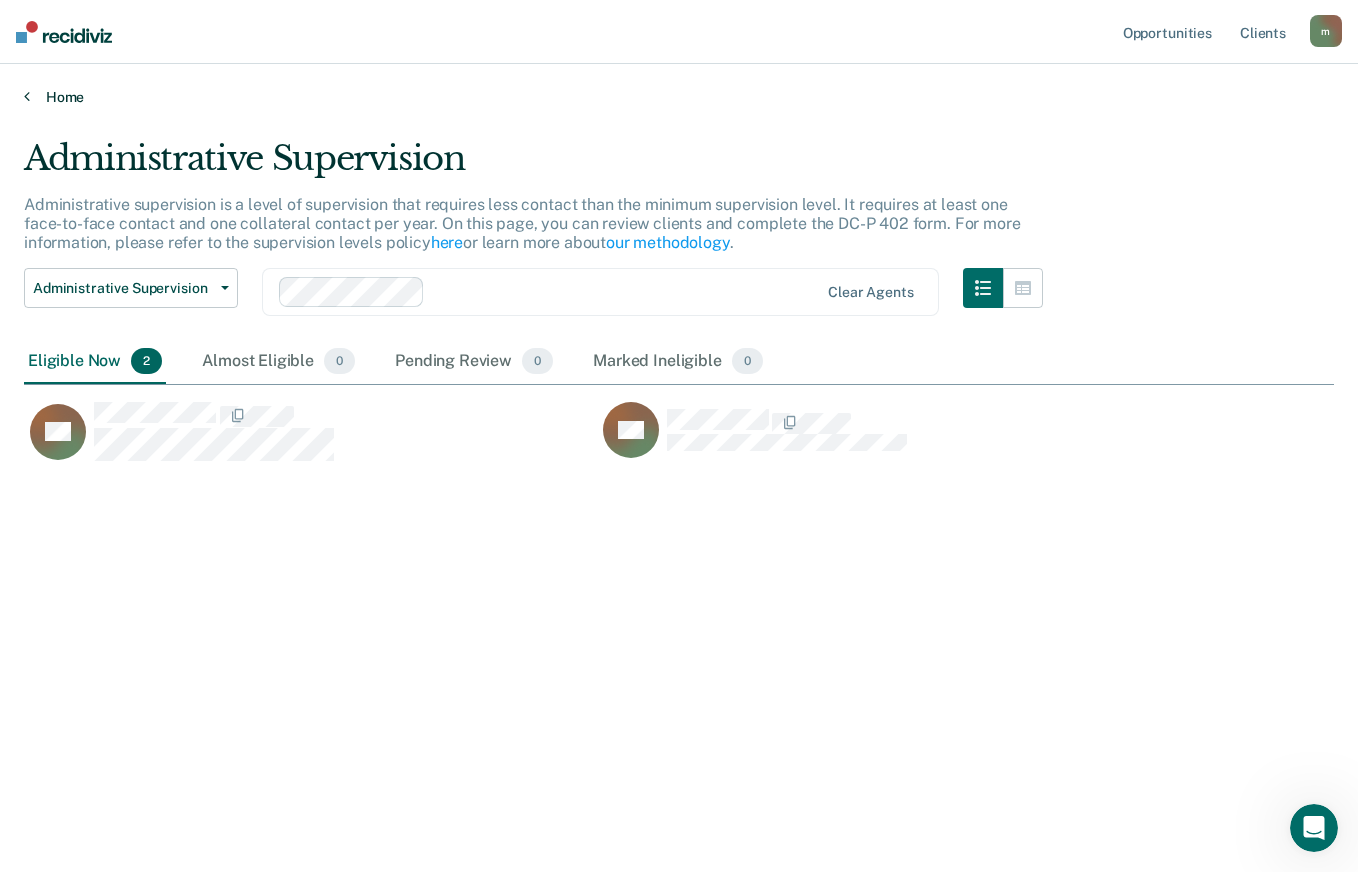click on "Home" at bounding box center (679, 97) 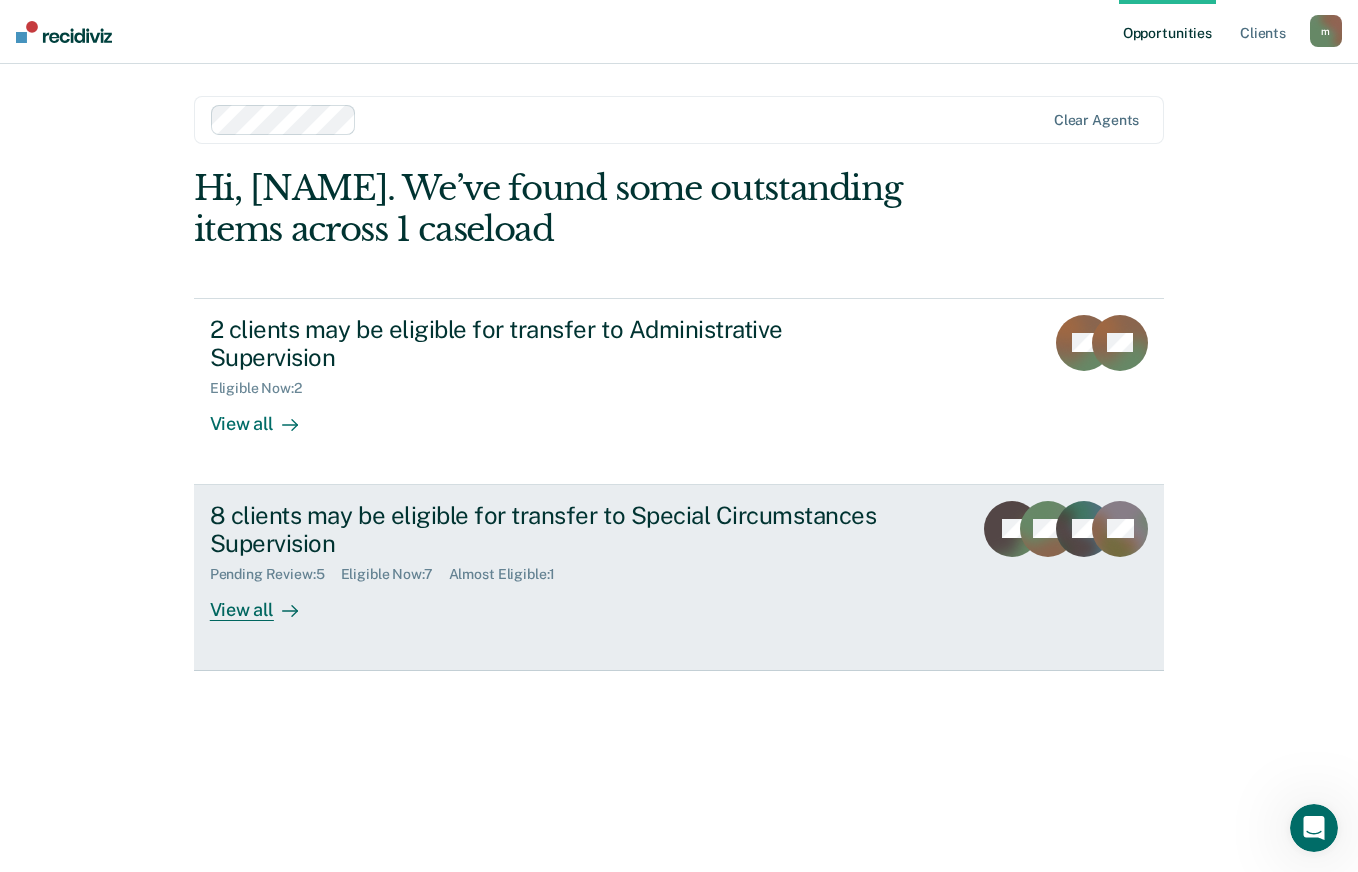 click on "8 clients may be eligible for transfer to Special Circumstances Supervision" at bounding box center (561, 530) 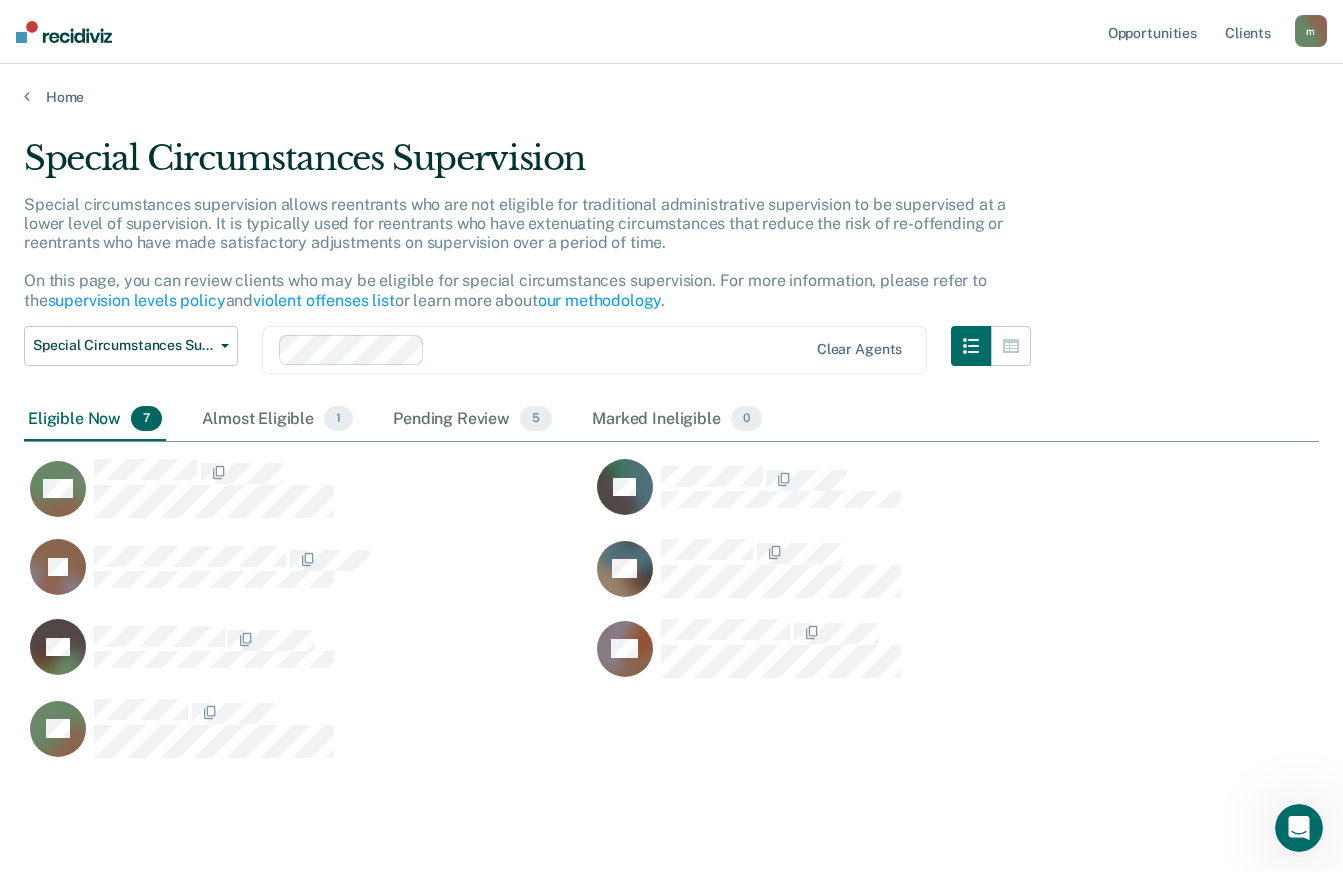 scroll, scrollTop: 16, scrollLeft: 16, axis: both 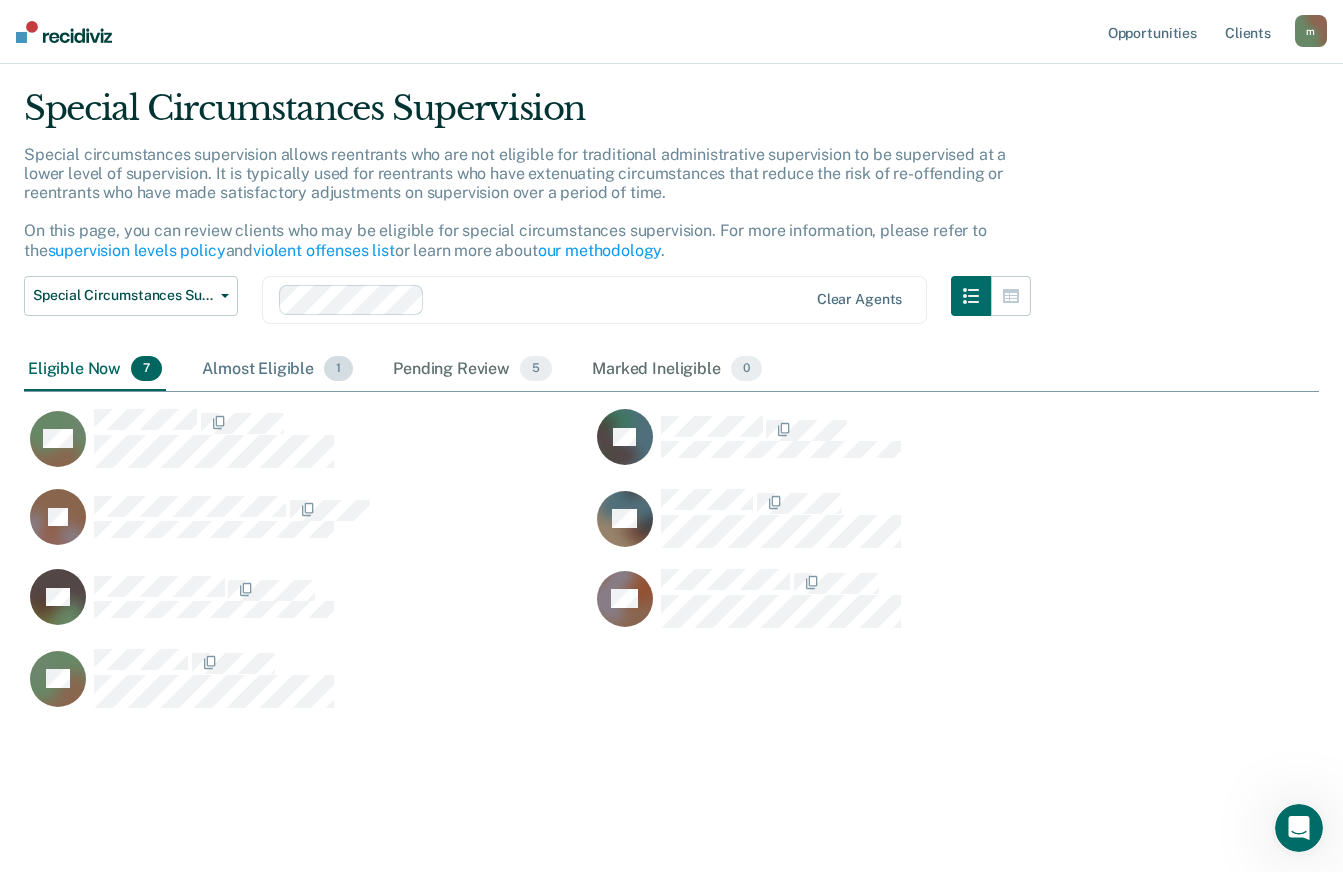 click on "Almost Eligible 1" at bounding box center [277, 370] 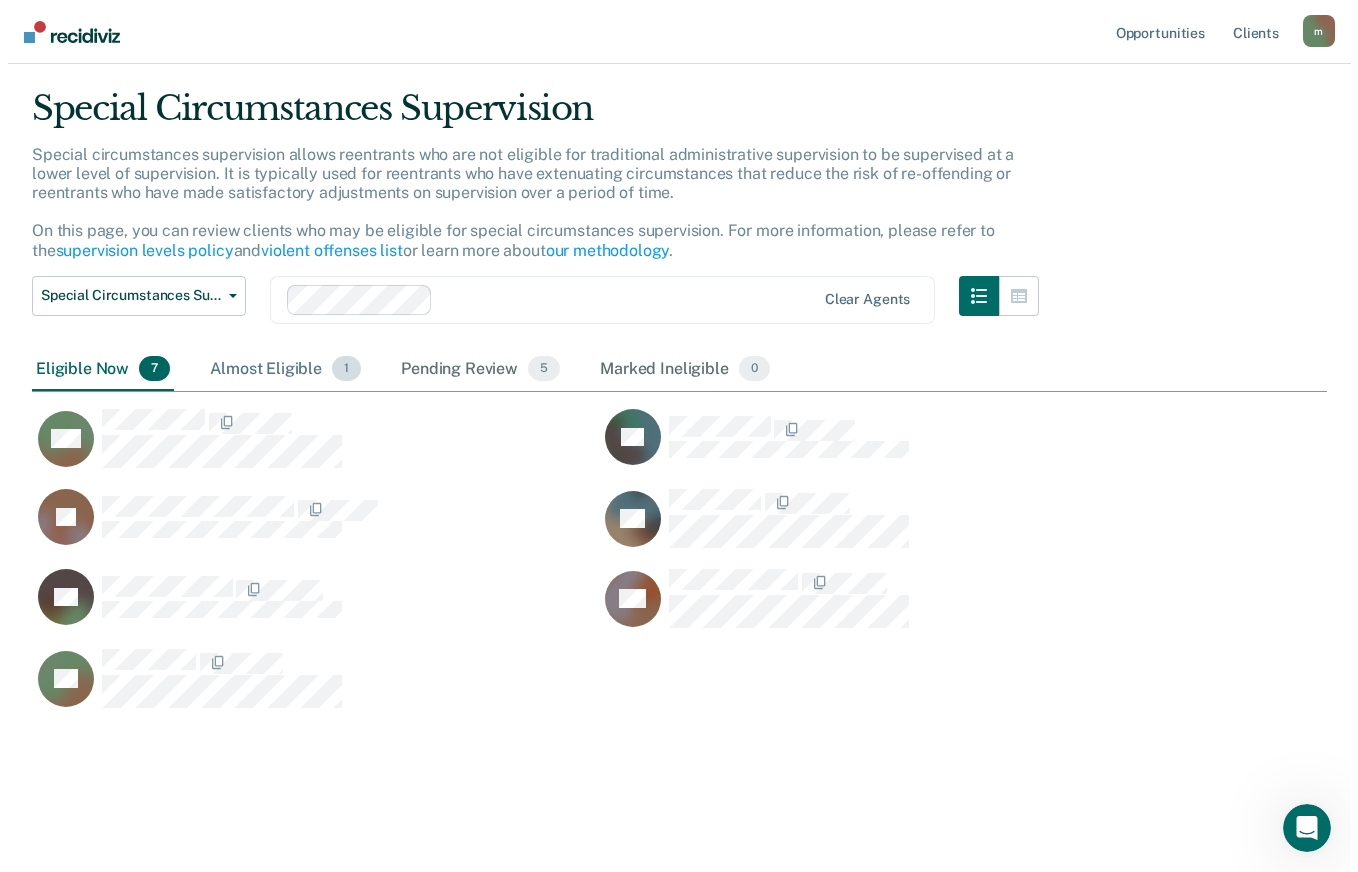 scroll, scrollTop: 0, scrollLeft: 0, axis: both 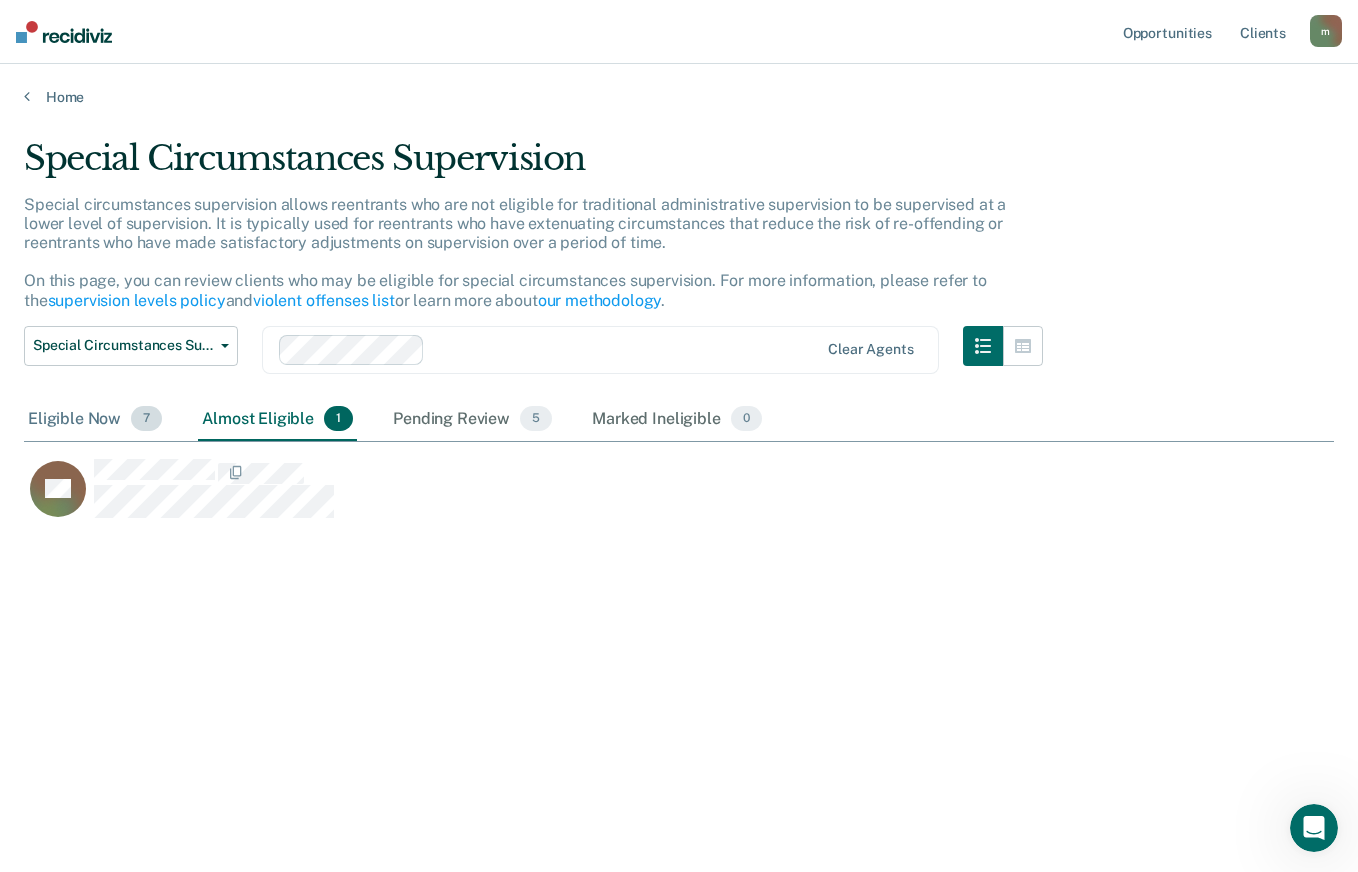 click on "Eligible Now 7" at bounding box center (95, 420) 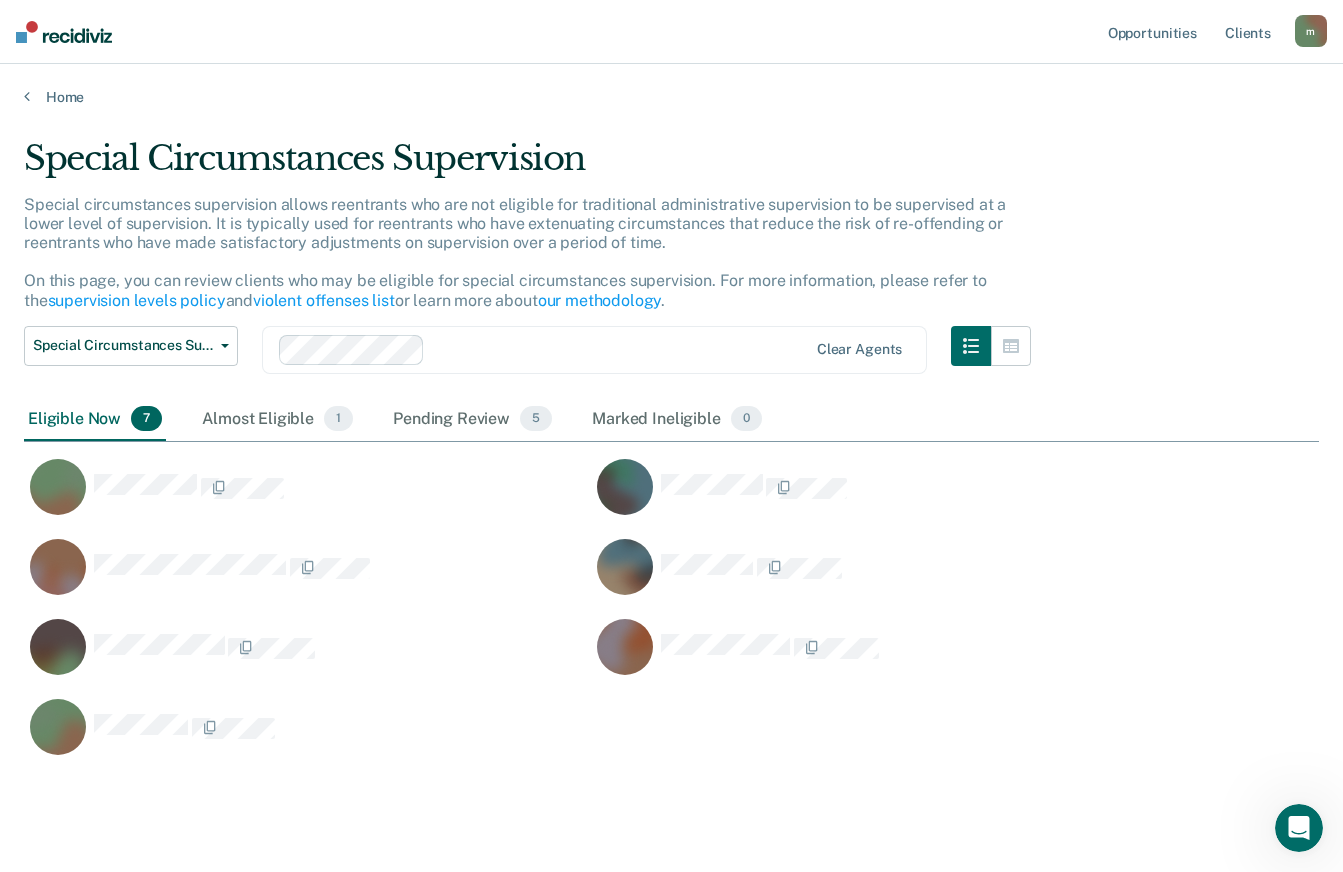 scroll, scrollTop: 16, scrollLeft: 16, axis: both 